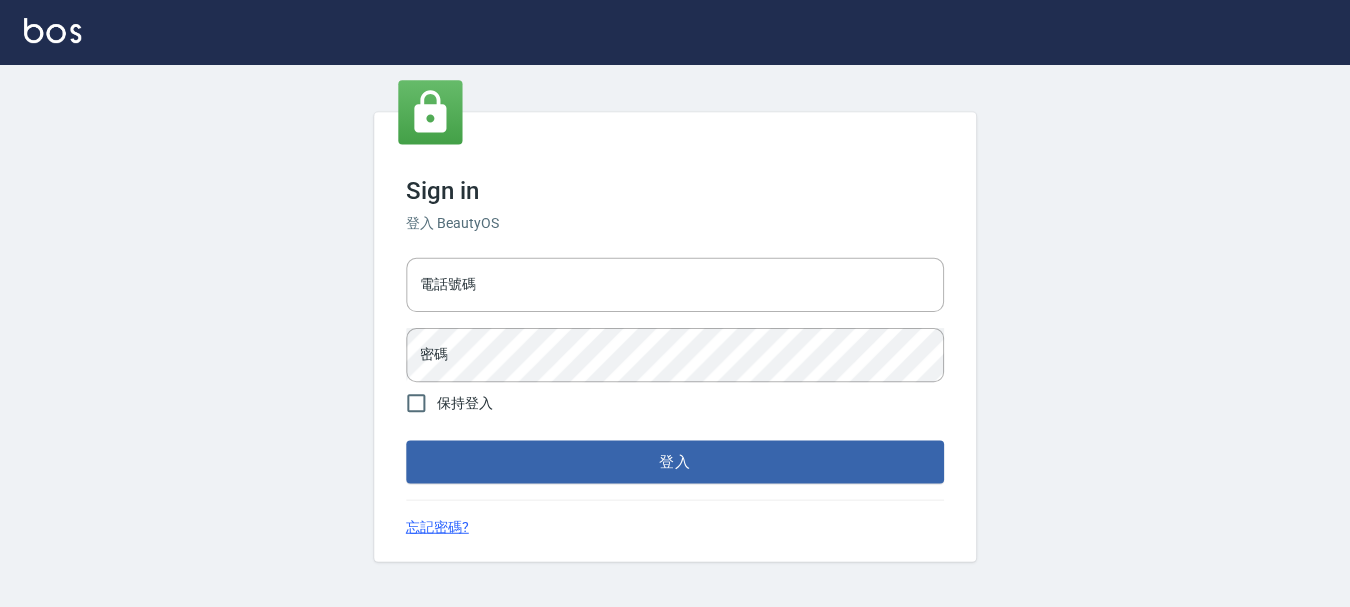 scroll, scrollTop: 0, scrollLeft: 0, axis: both 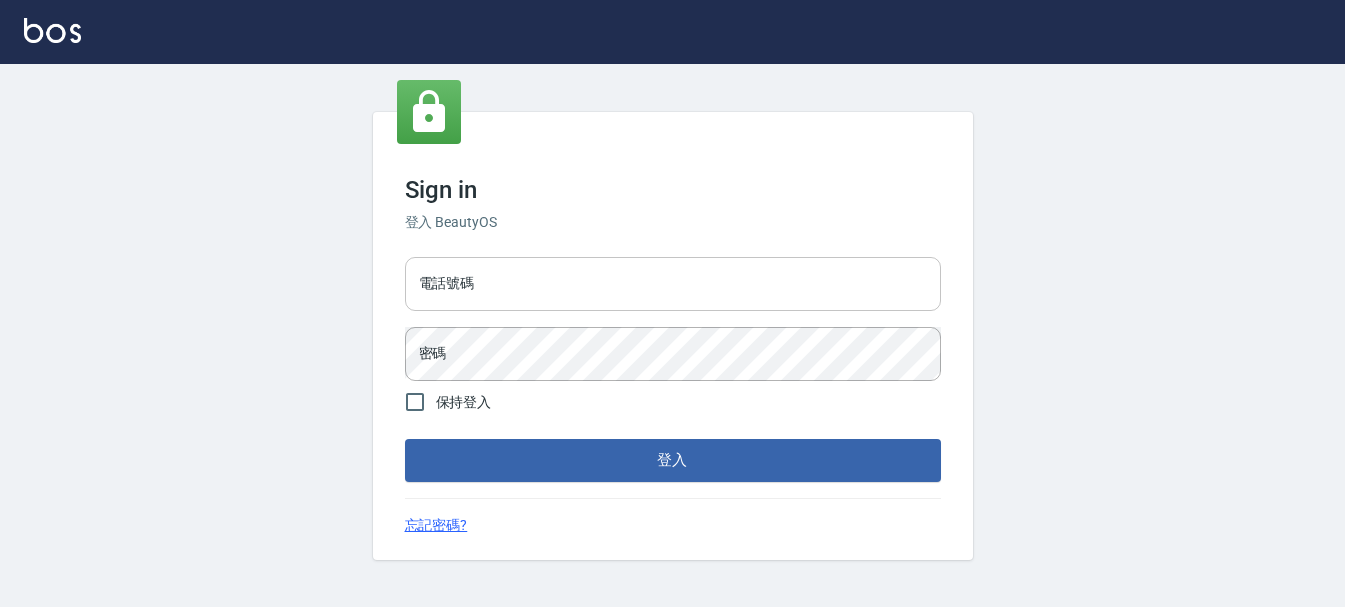 click on "電話號碼" at bounding box center [673, 284] 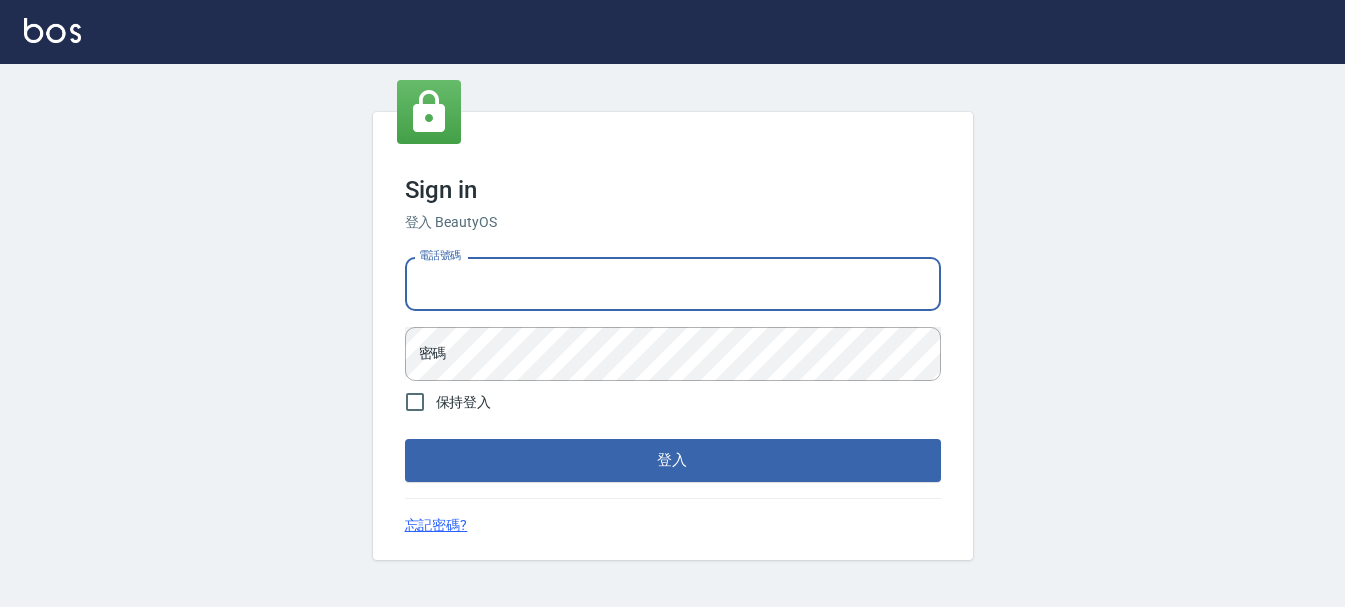 type on "[PHONE]" 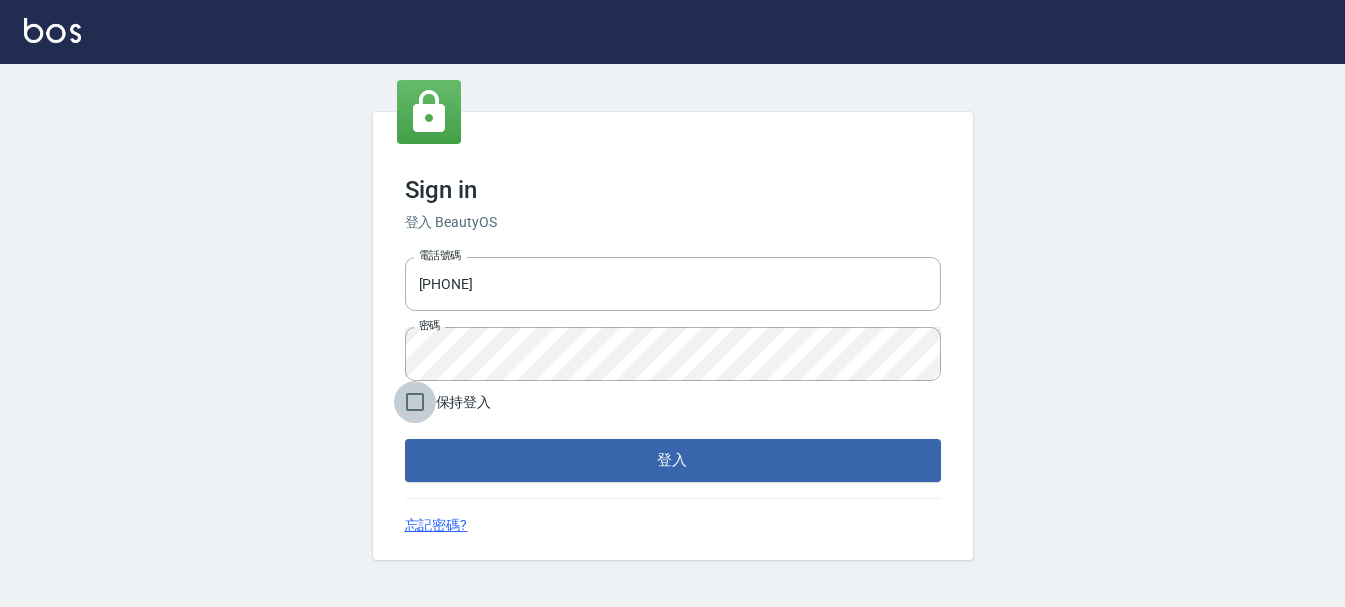 click on "保持登入" at bounding box center [415, 402] 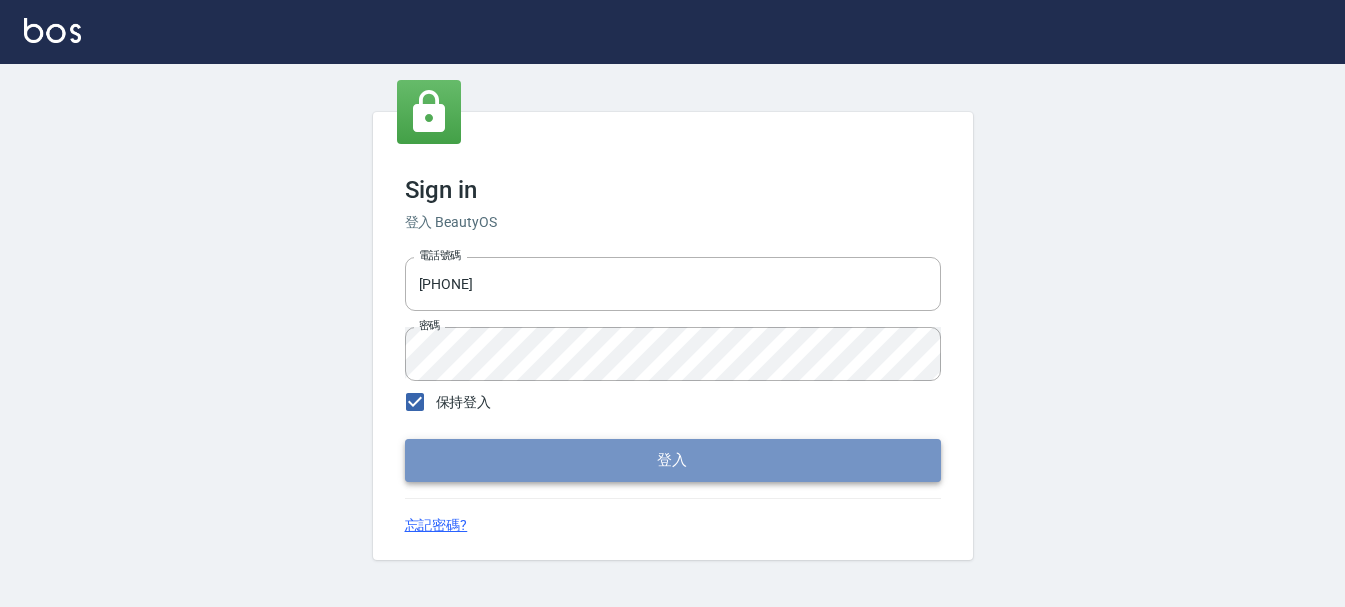 click on "登入" at bounding box center (673, 460) 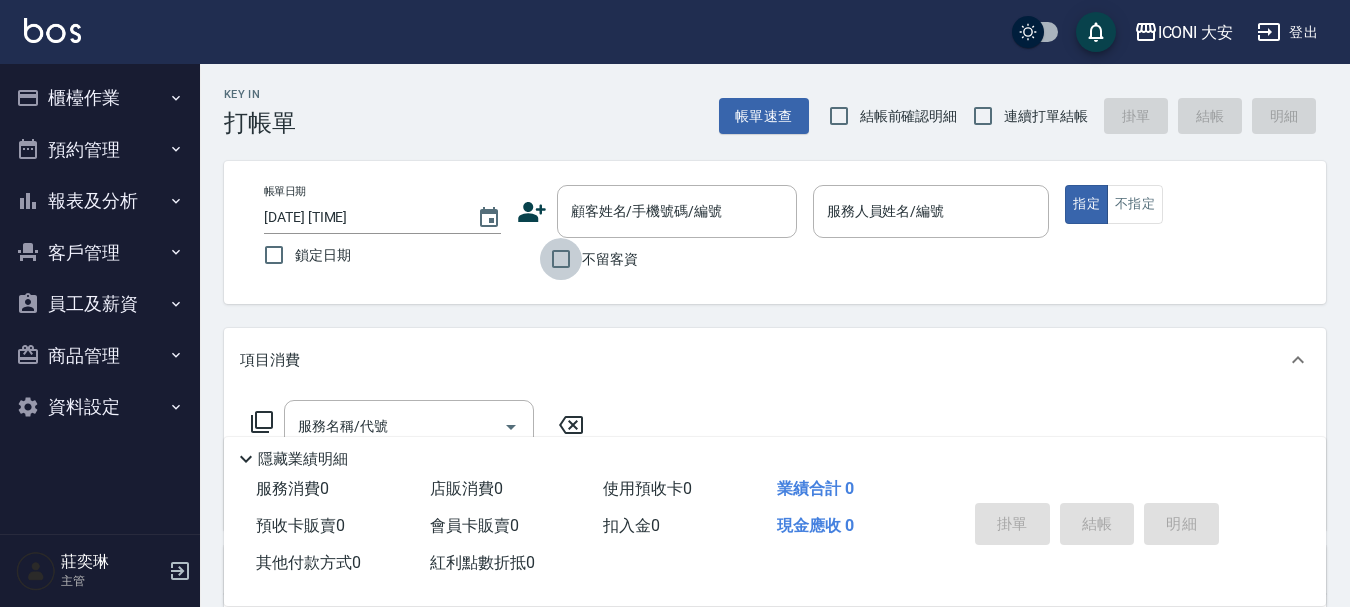 click on "不留客資" at bounding box center (561, 259) 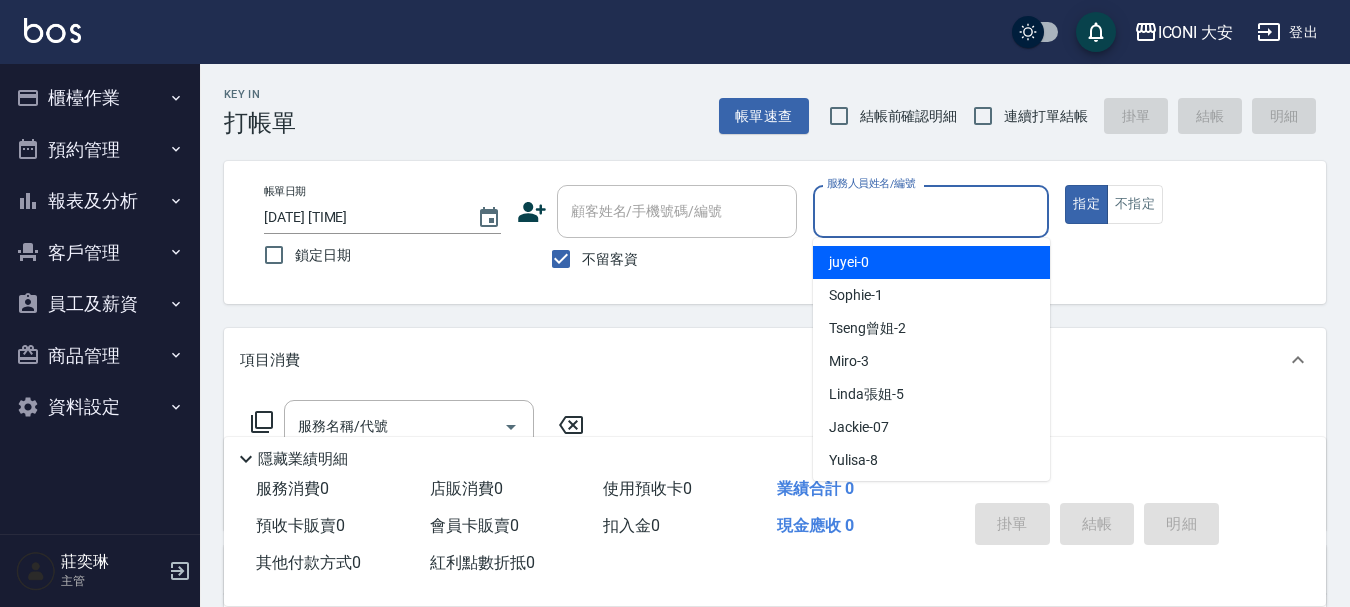 click on "服務人員姓名/編號" at bounding box center (931, 211) 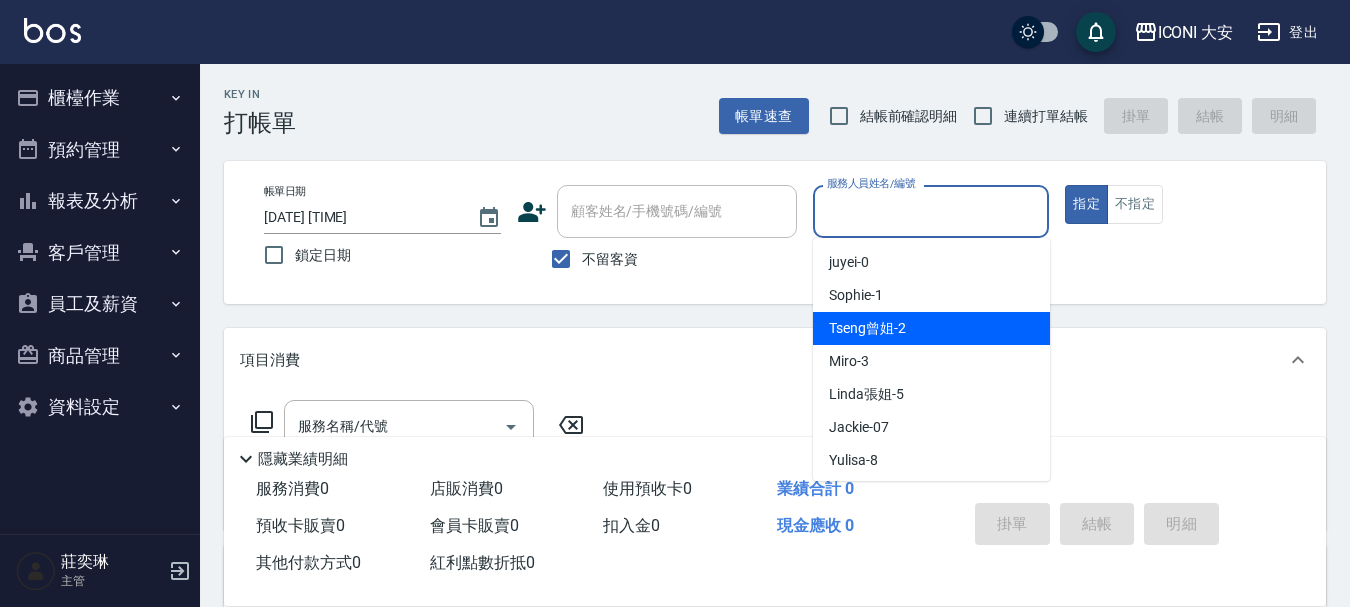 scroll, scrollTop: 37, scrollLeft: 0, axis: vertical 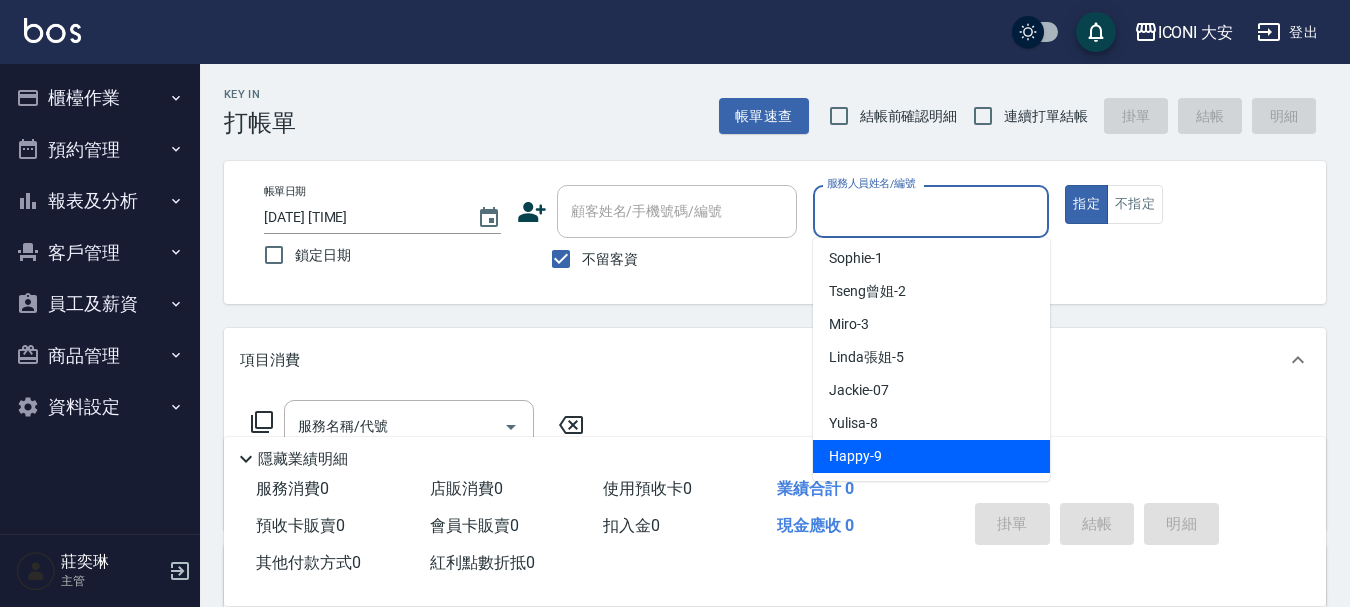 click on "Happy -9" at bounding box center [931, 456] 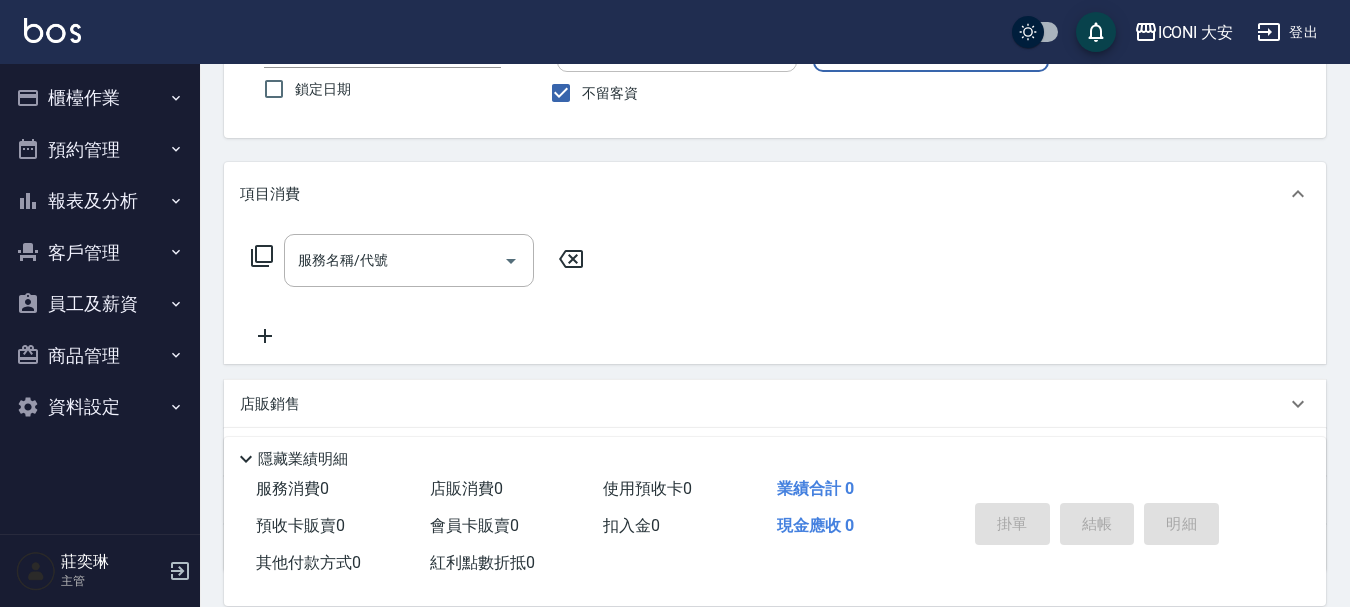 scroll, scrollTop: 200, scrollLeft: 0, axis: vertical 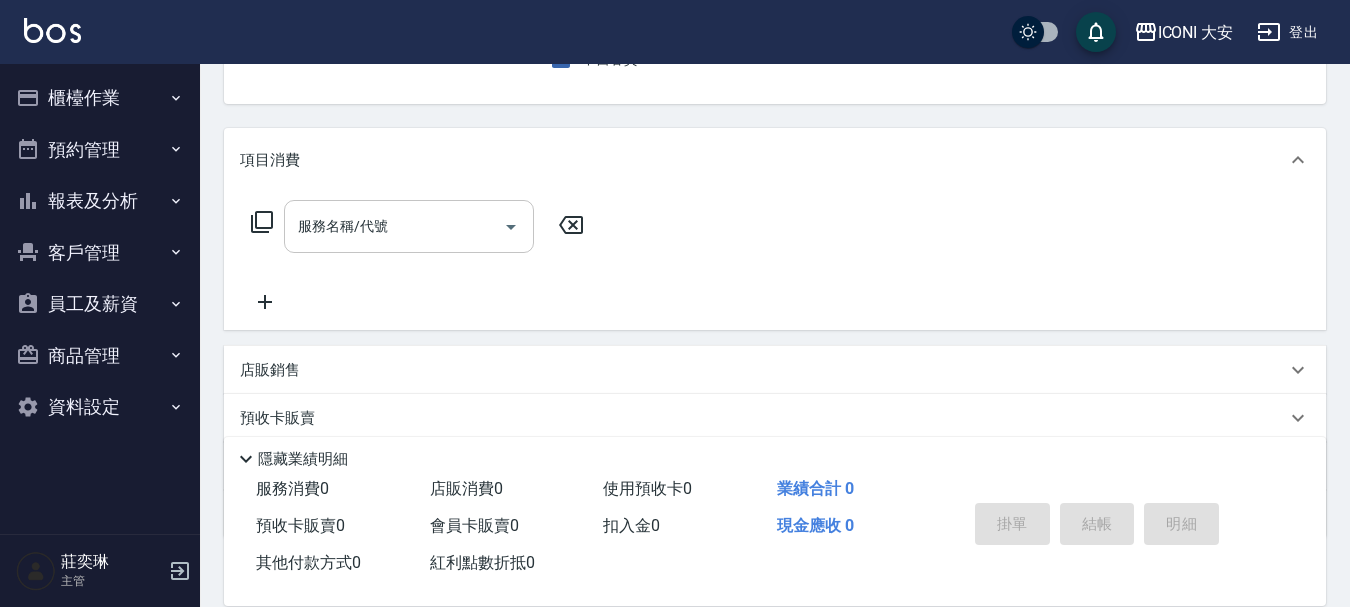 click on "服務名稱/代號 服務名稱/代號" at bounding box center (409, 226) 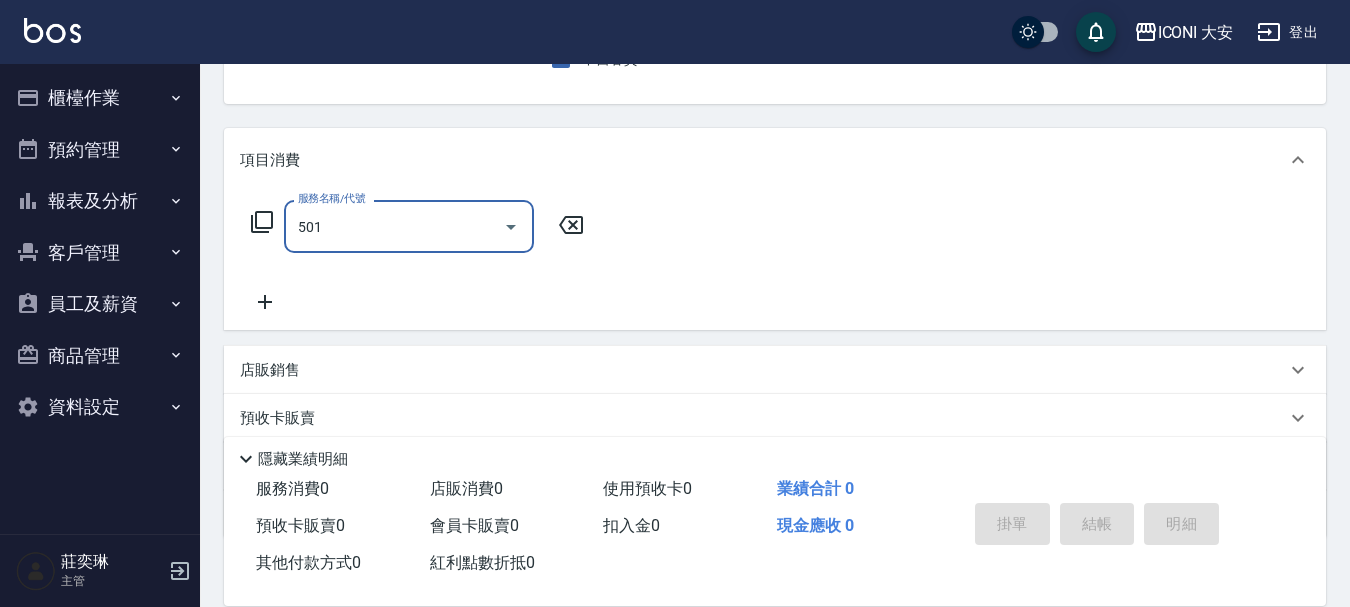 click on "501" at bounding box center (394, 226) 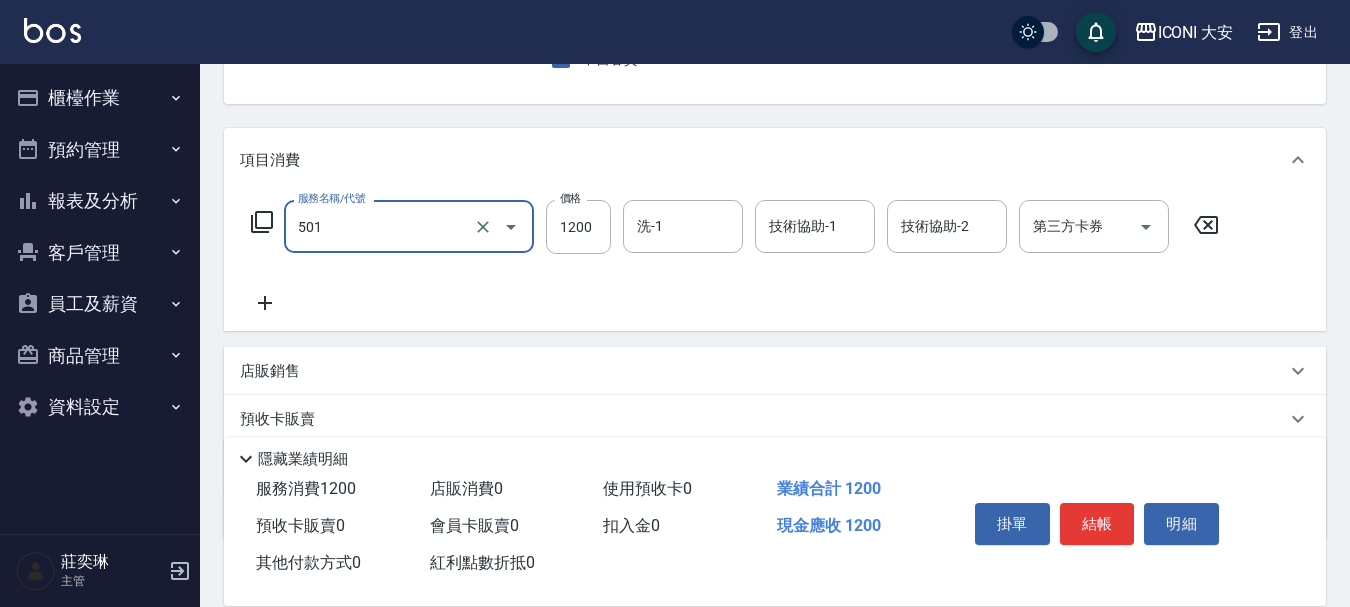 type on "染髮(501)" 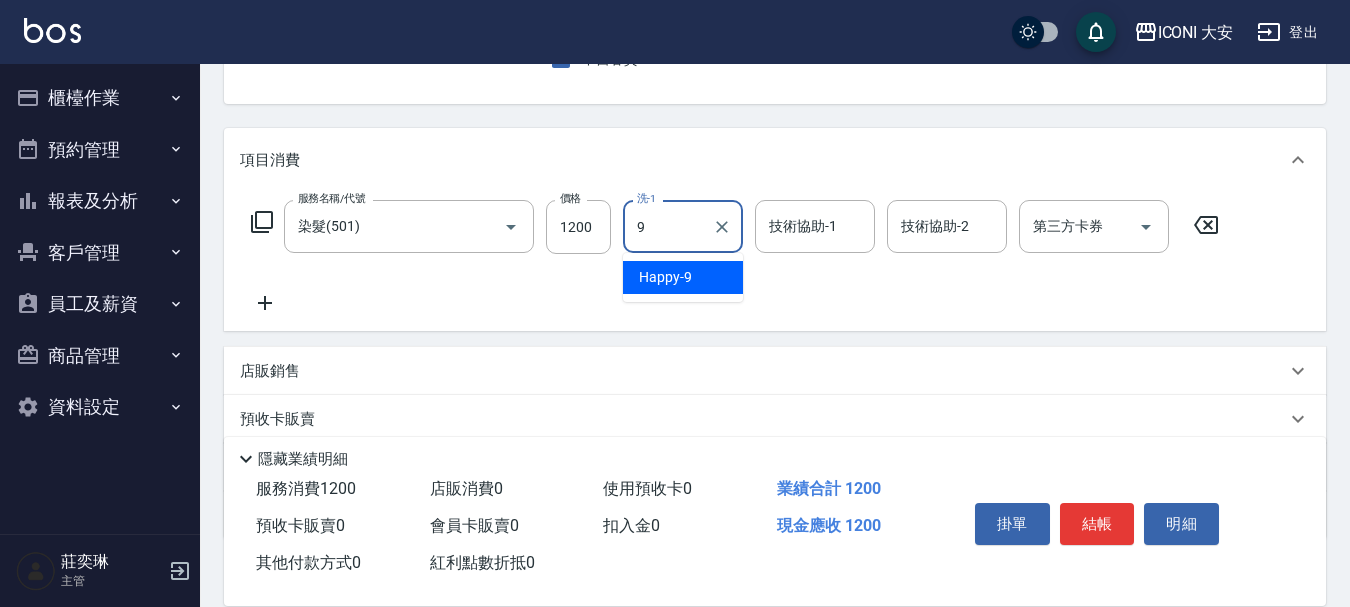 type on "Happy-9" 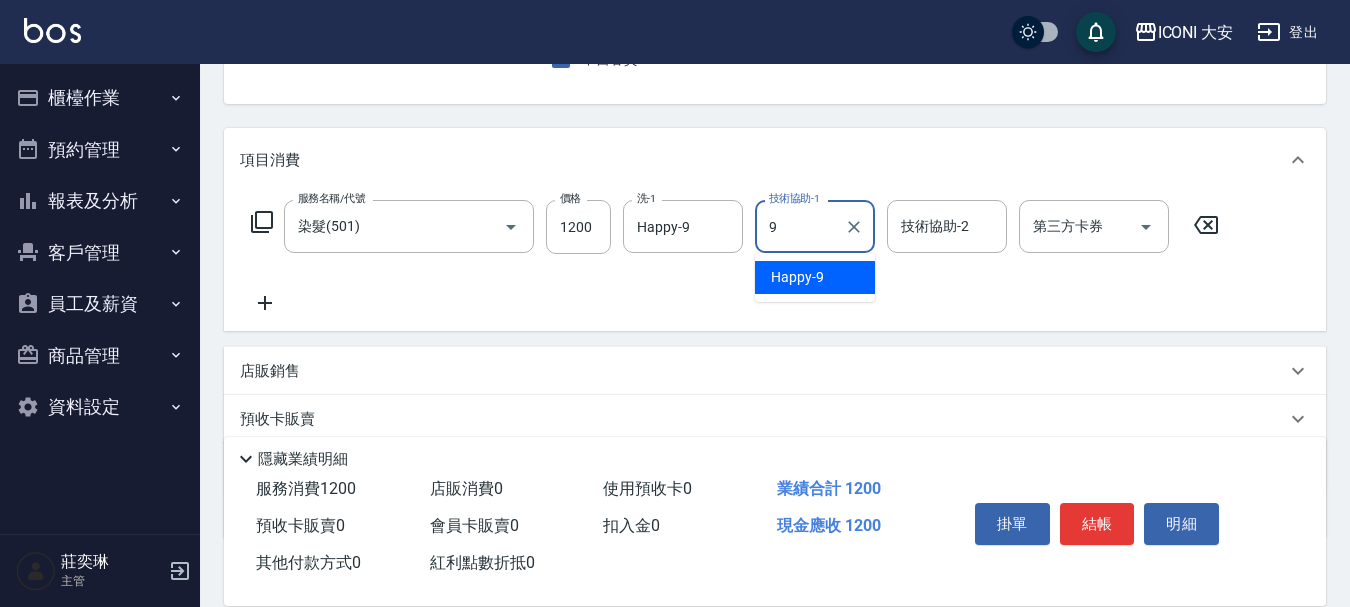 type on "Happy-9" 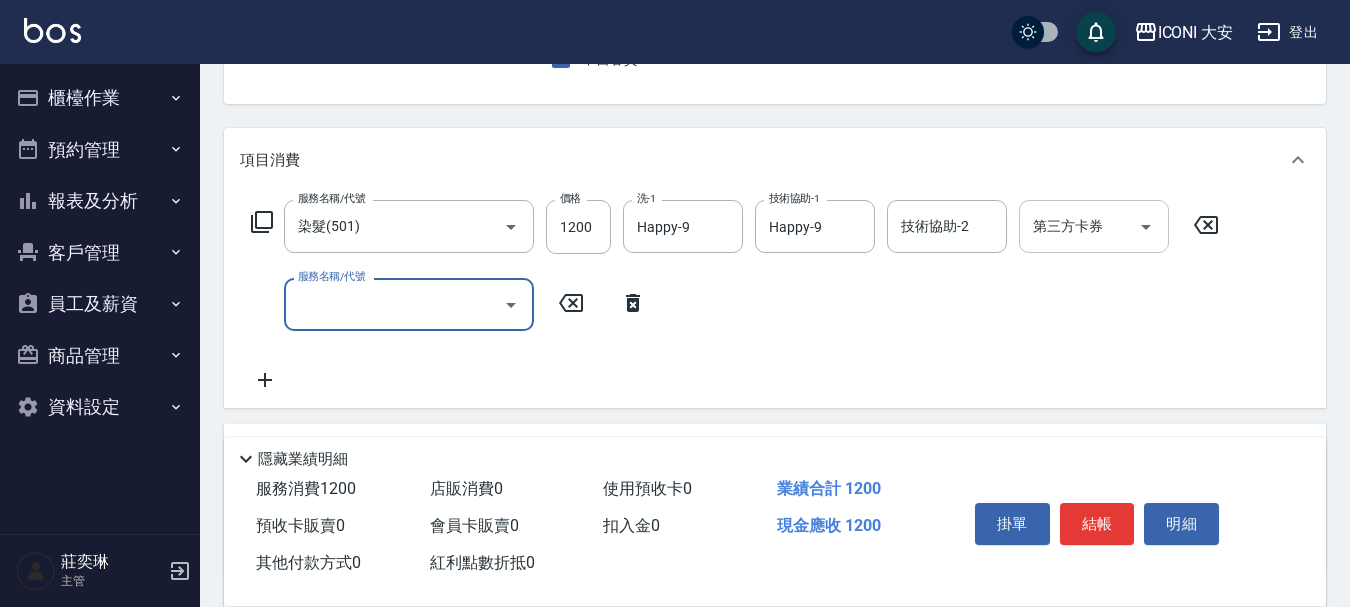 click 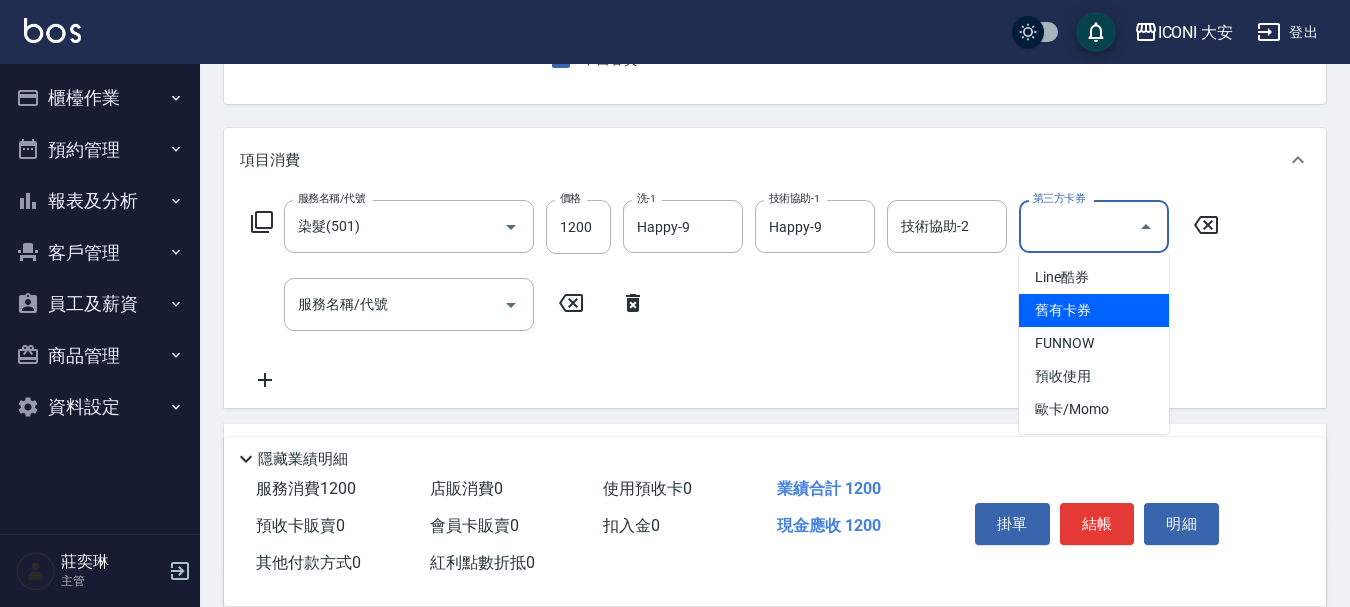 click on "舊有卡券" at bounding box center [1094, 310] 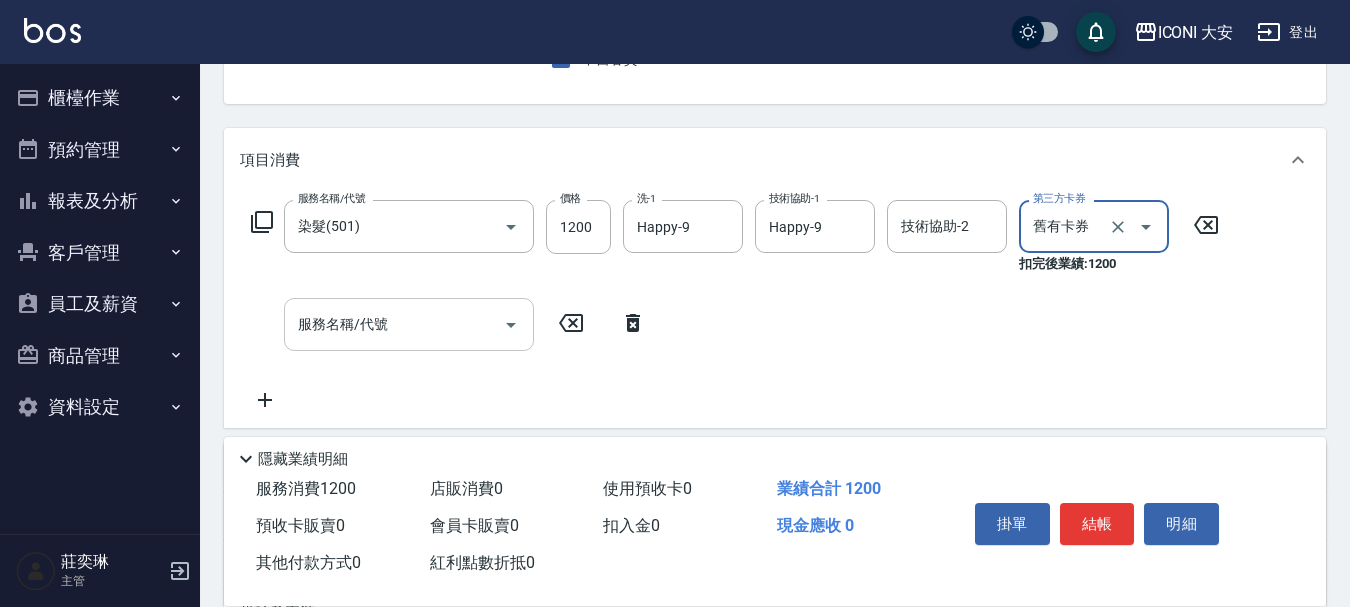 click on "服務名稱/代號" at bounding box center [394, 324] 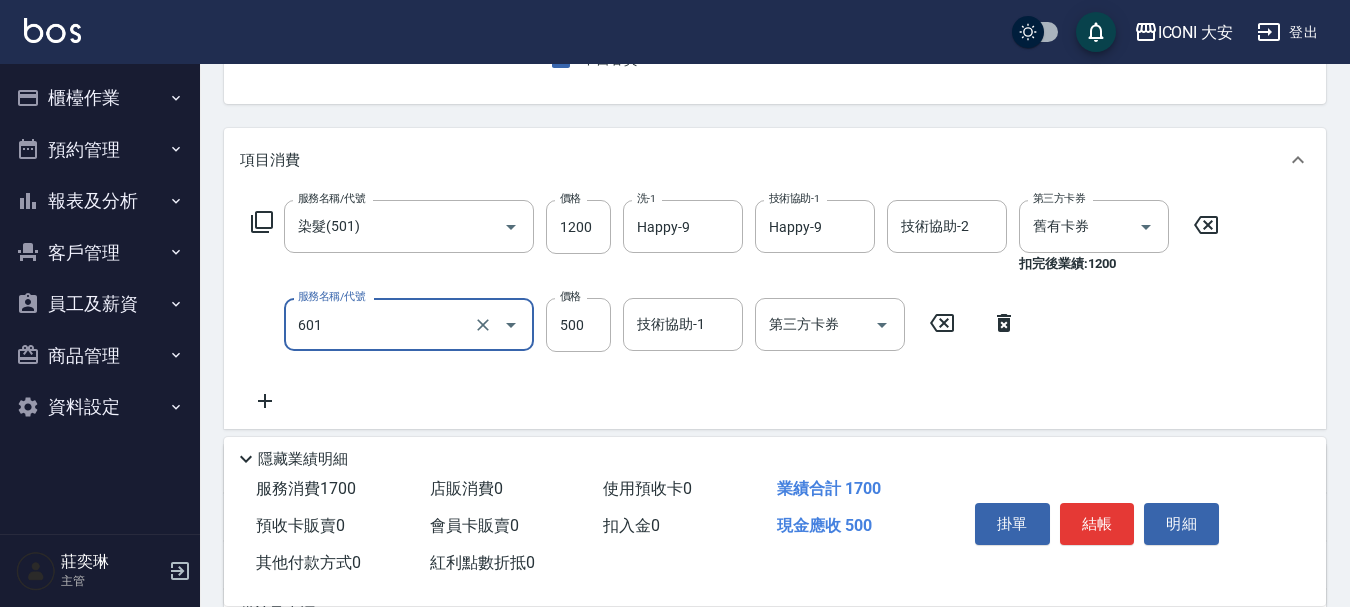 type on "護髮(自備)(601)" 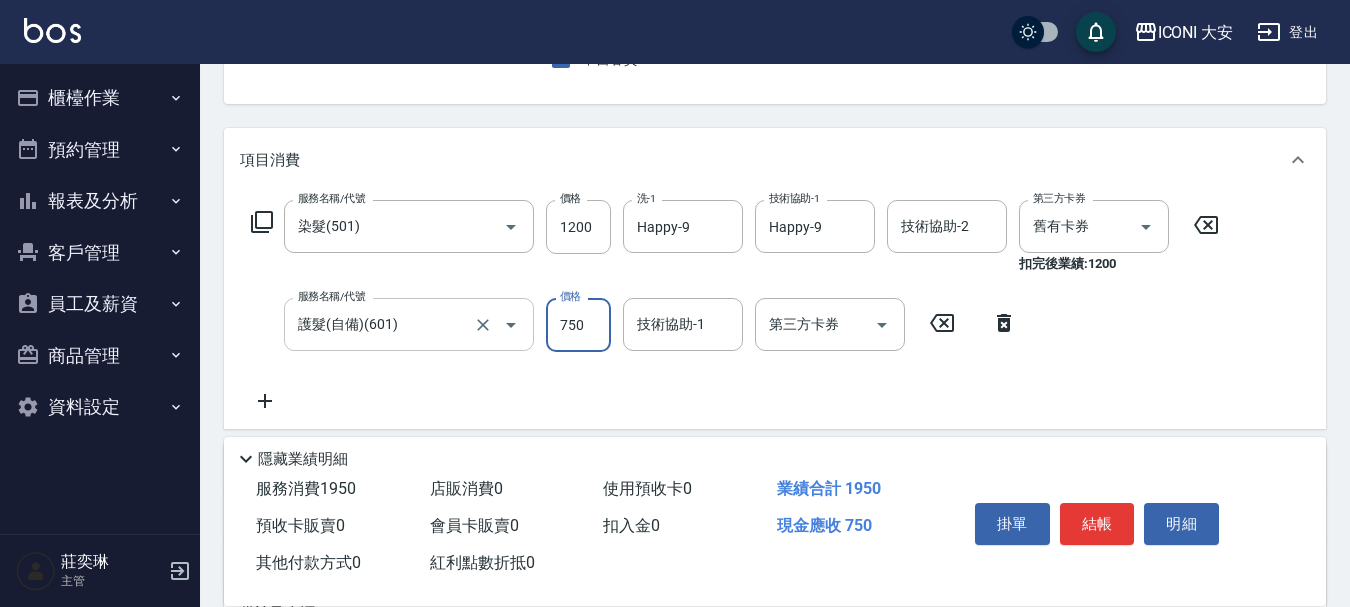 type on "750" 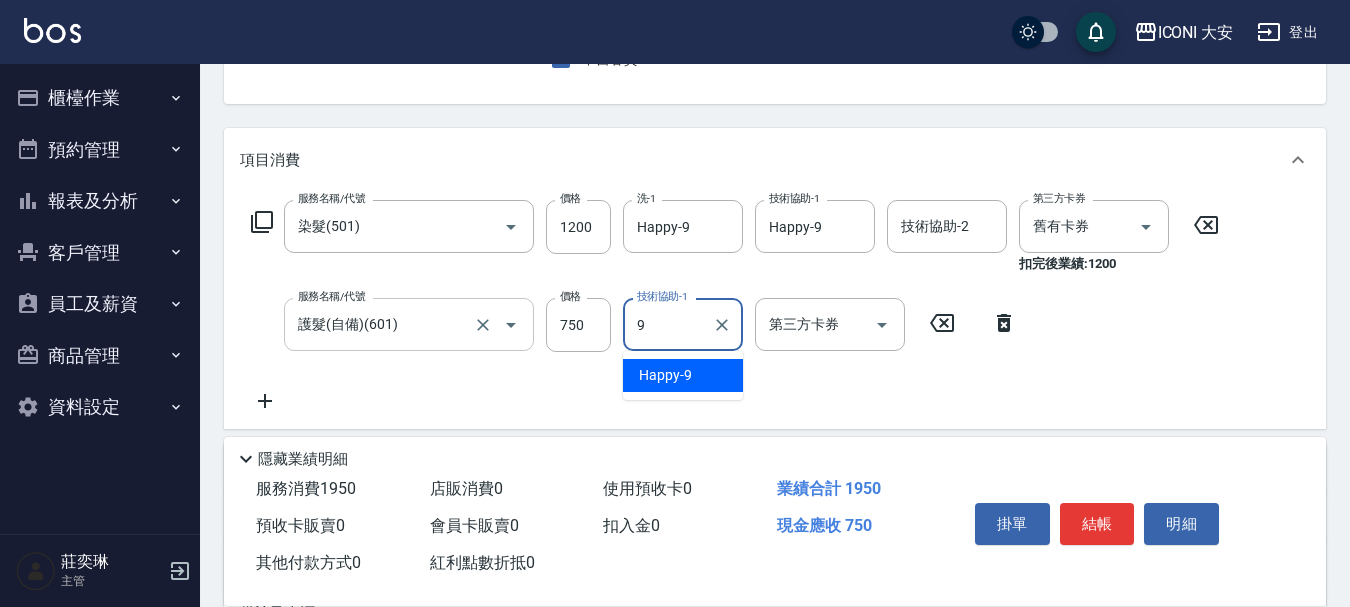 type on "Happy-9" 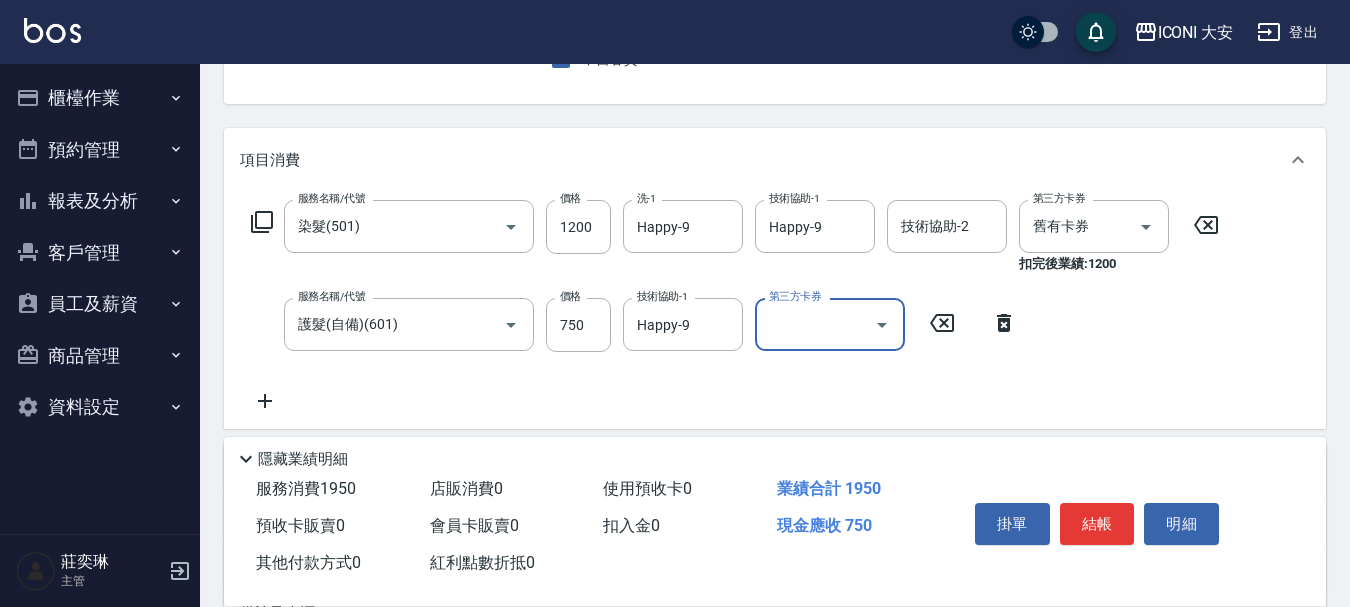 click 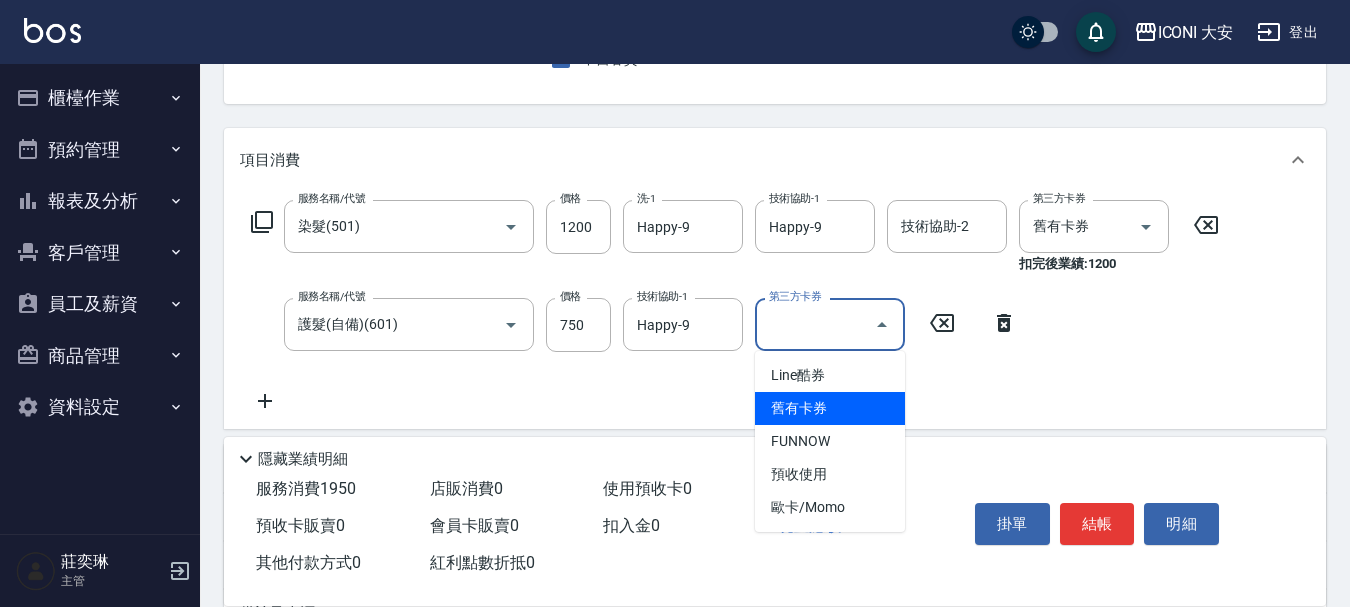 click on "舊有卡券" at bounding box center (830, 408) 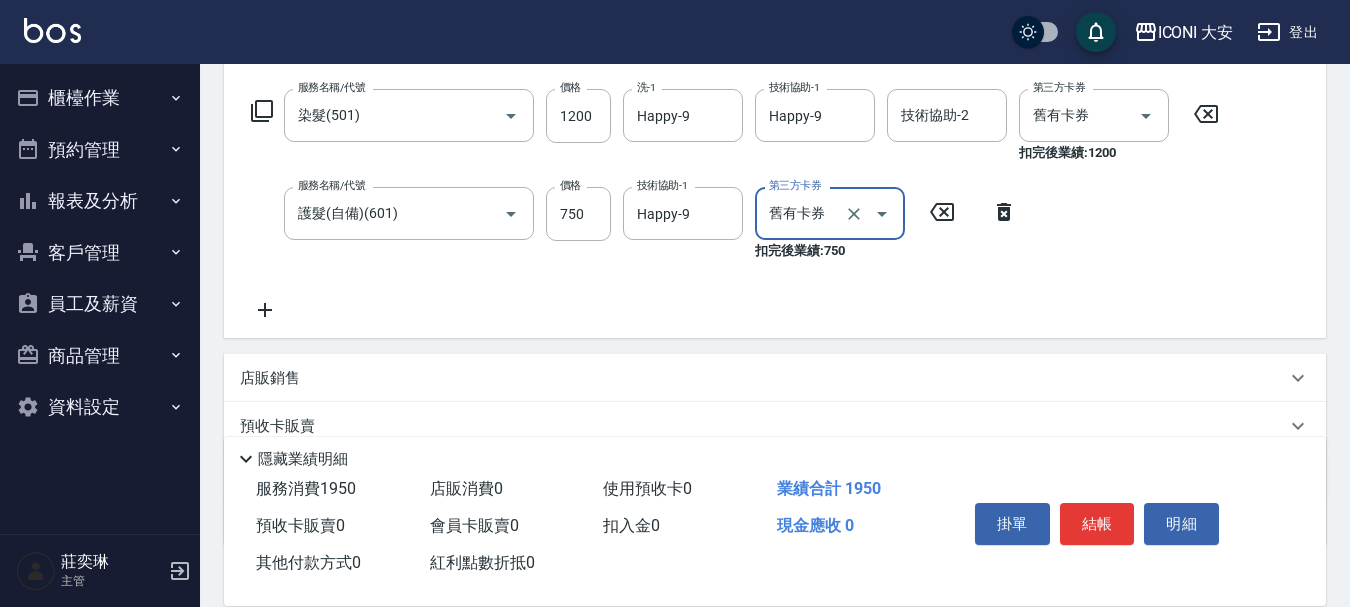 scroll, scrollTop: 442, scrollLeft: 0, axis: vertical 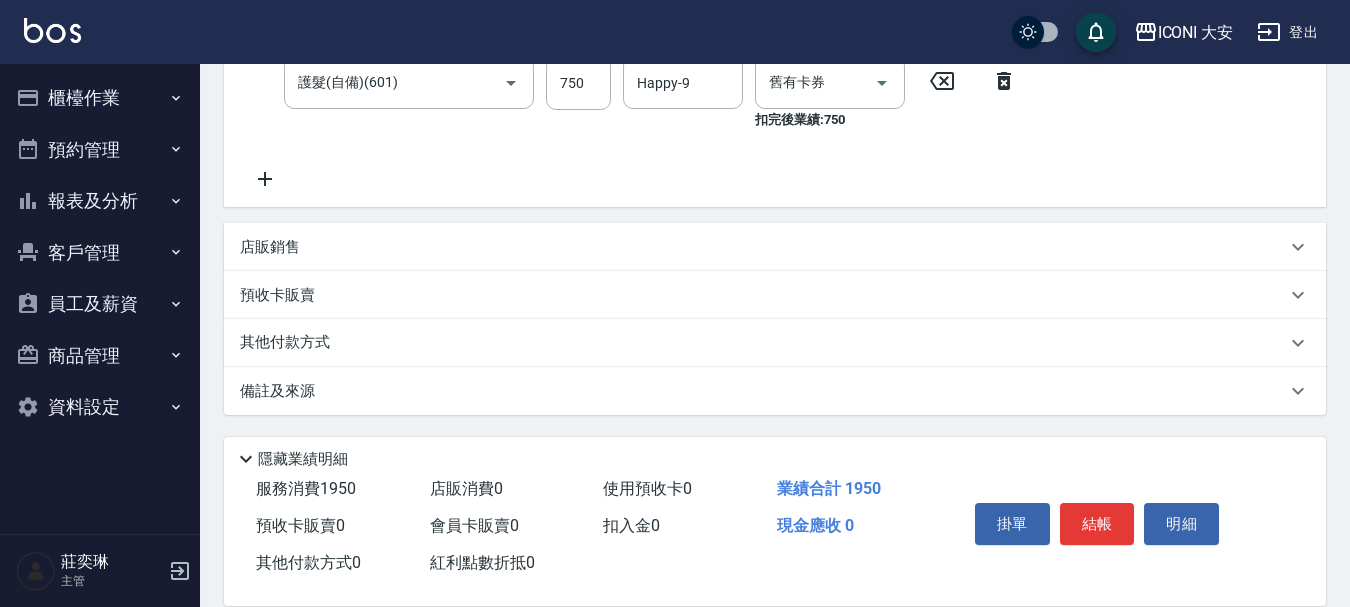 click on "預收卡販賣" at bounding box center [277, 295] 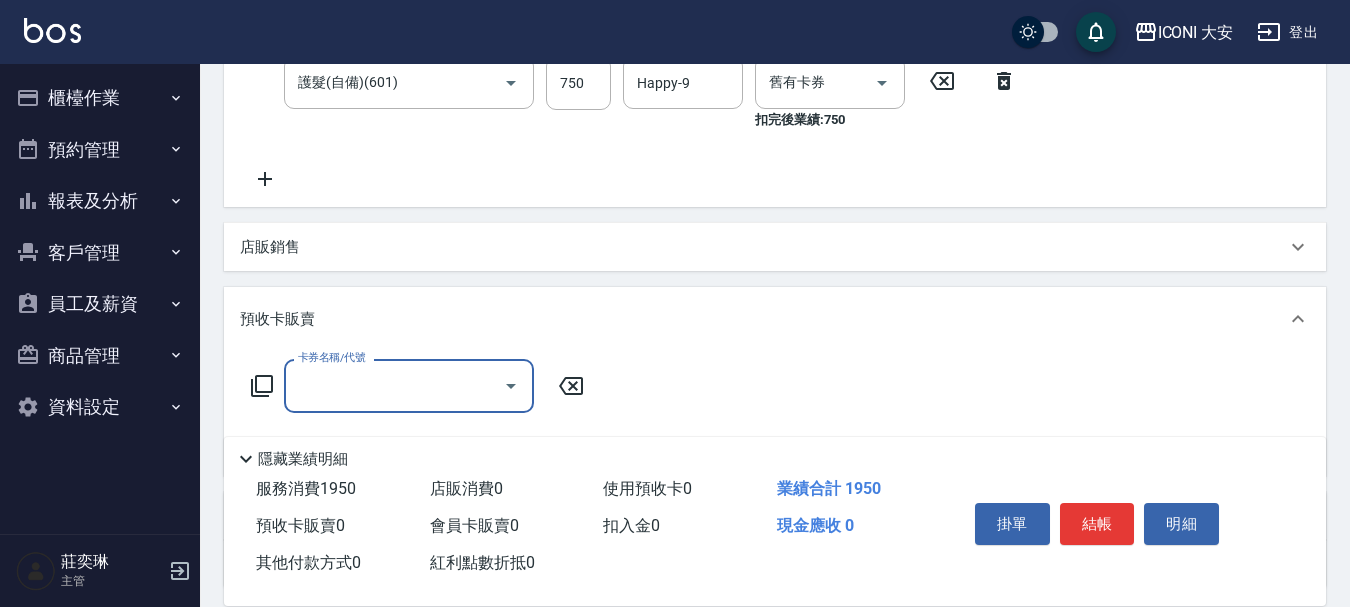 scroll, scrollTop: 0, scrollLeft: 0, axis: both 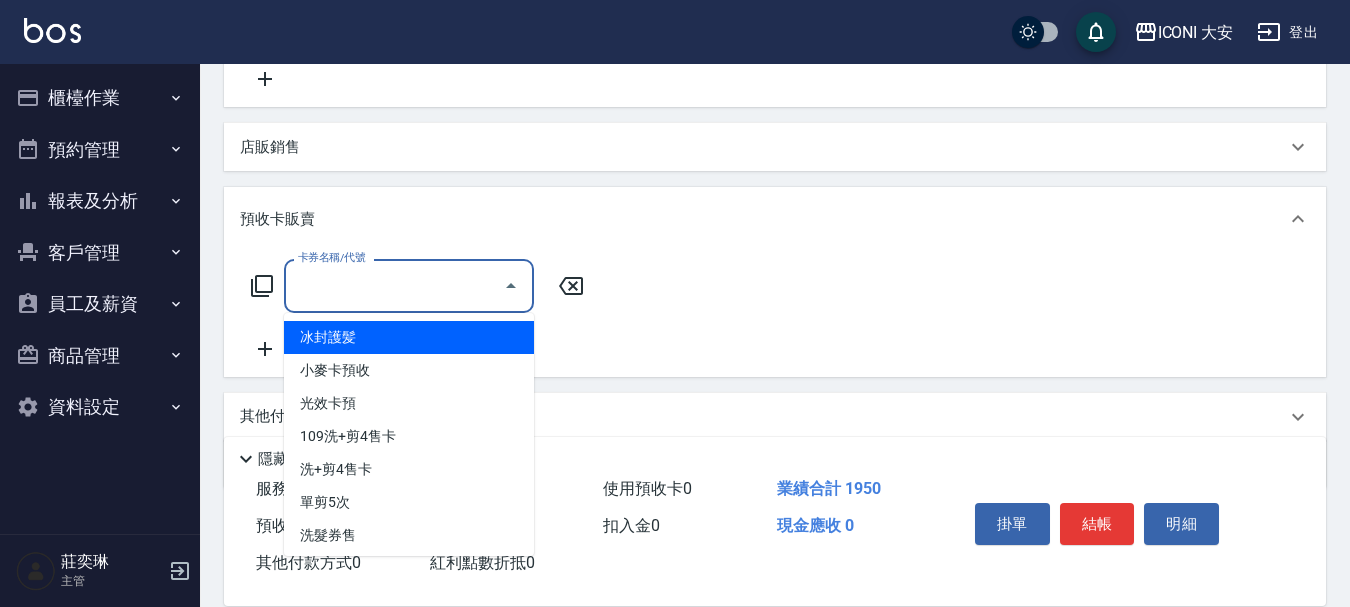 click on "卡券名稱/代號" at bounding box center (394, 285) 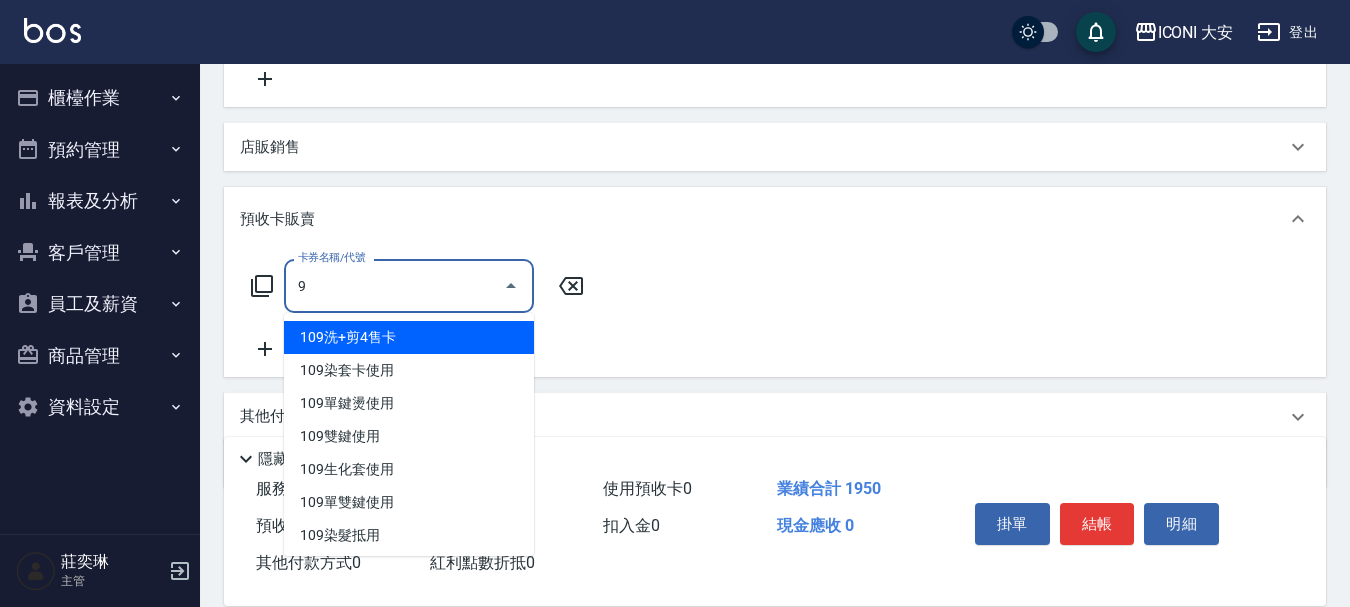 type on "109洗+剪4售卡(801)" 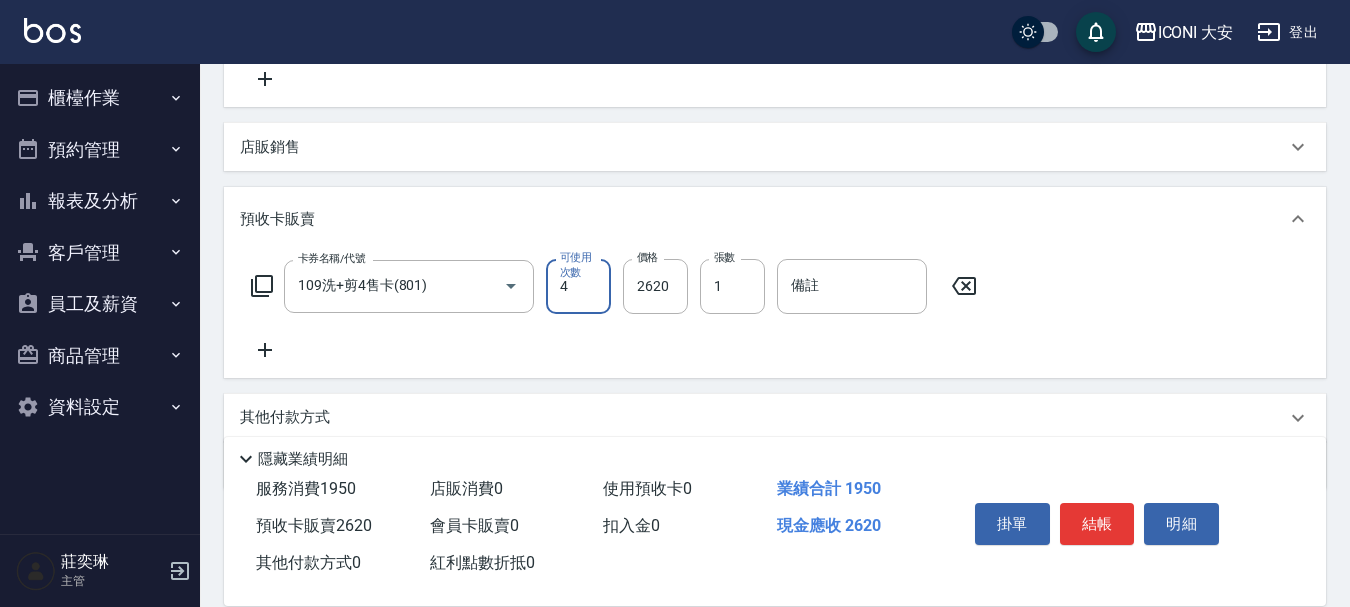 click on "4" at bounding box center (578, 286) 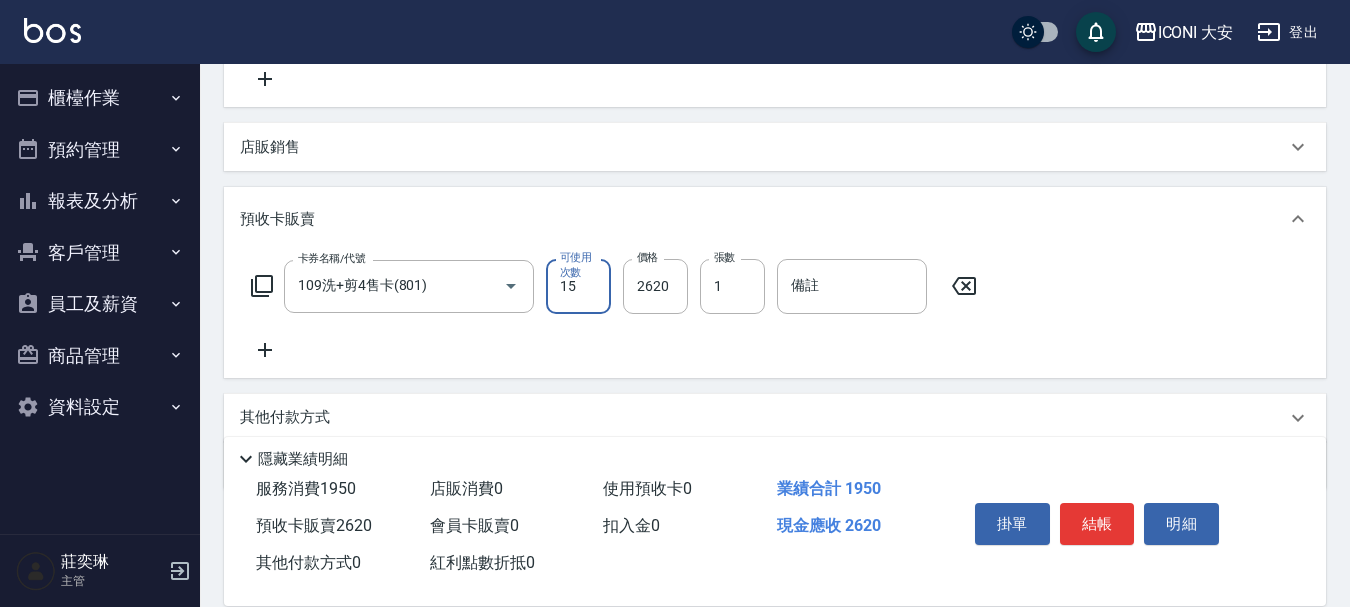 type on "15" 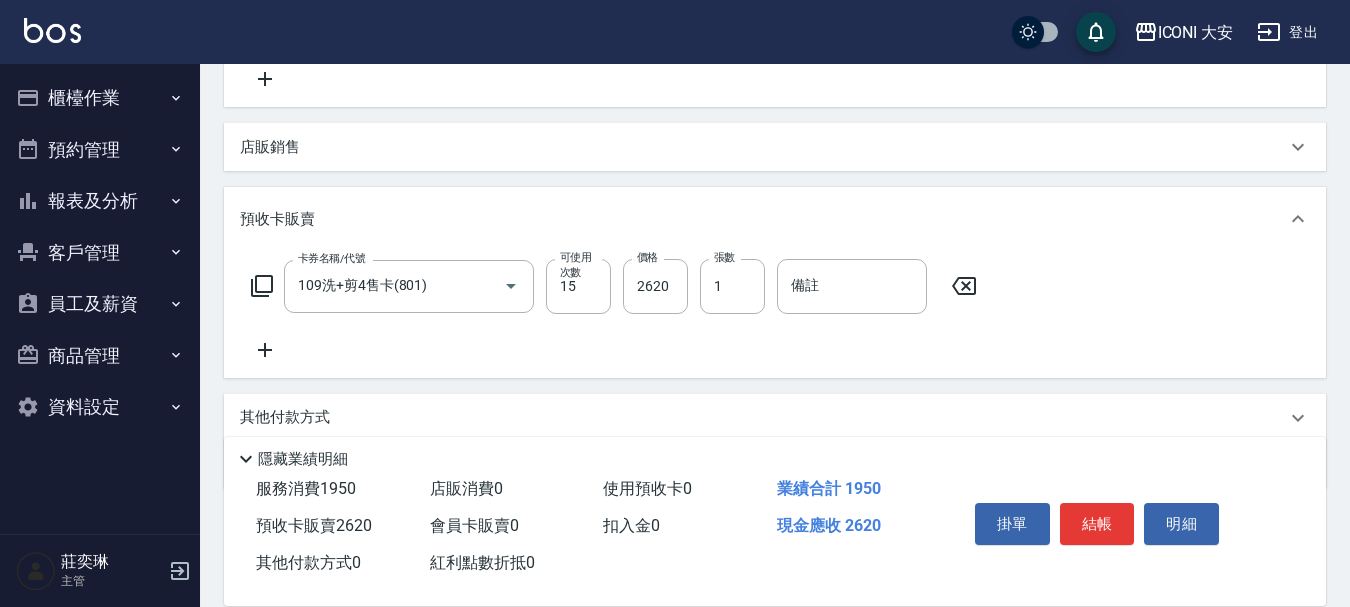 click 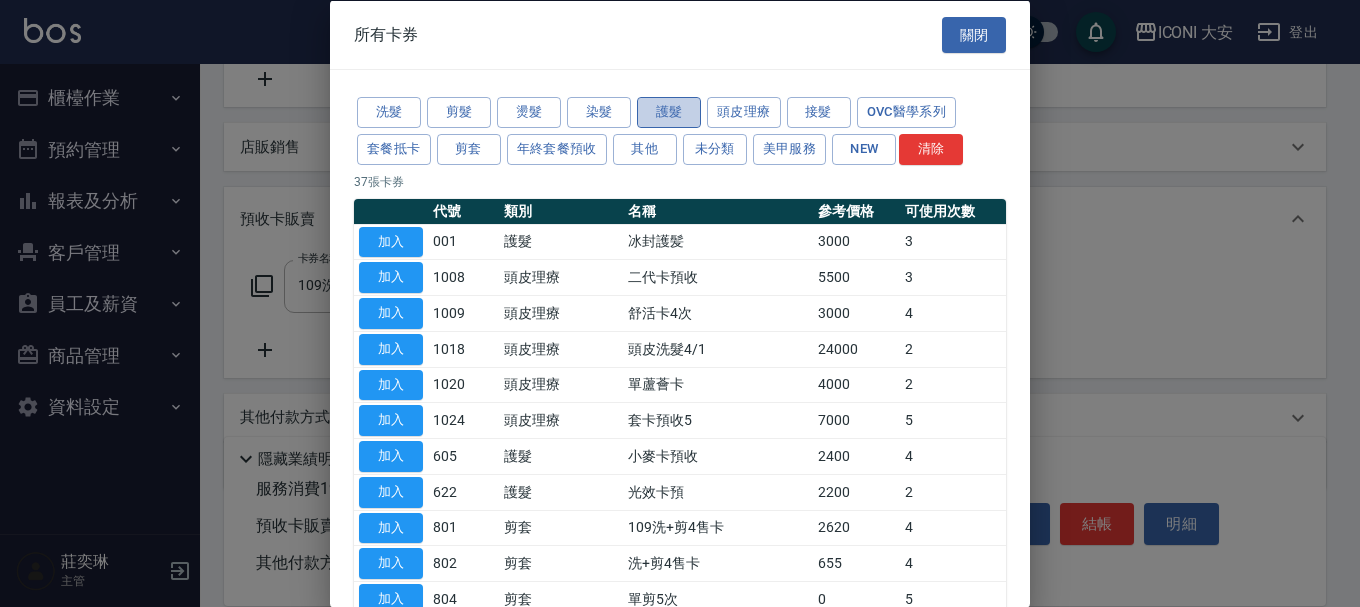 click on "護髮" at bounding box center [669, 112] 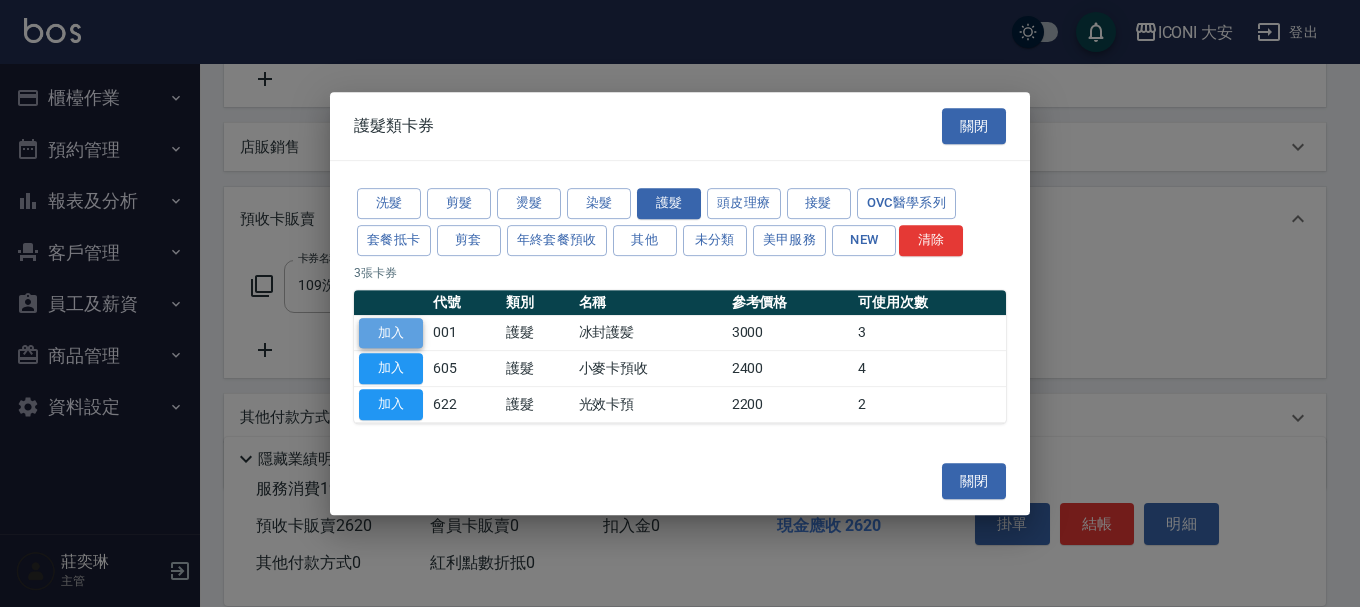 click on "加入" at bounding box center [391, 333] 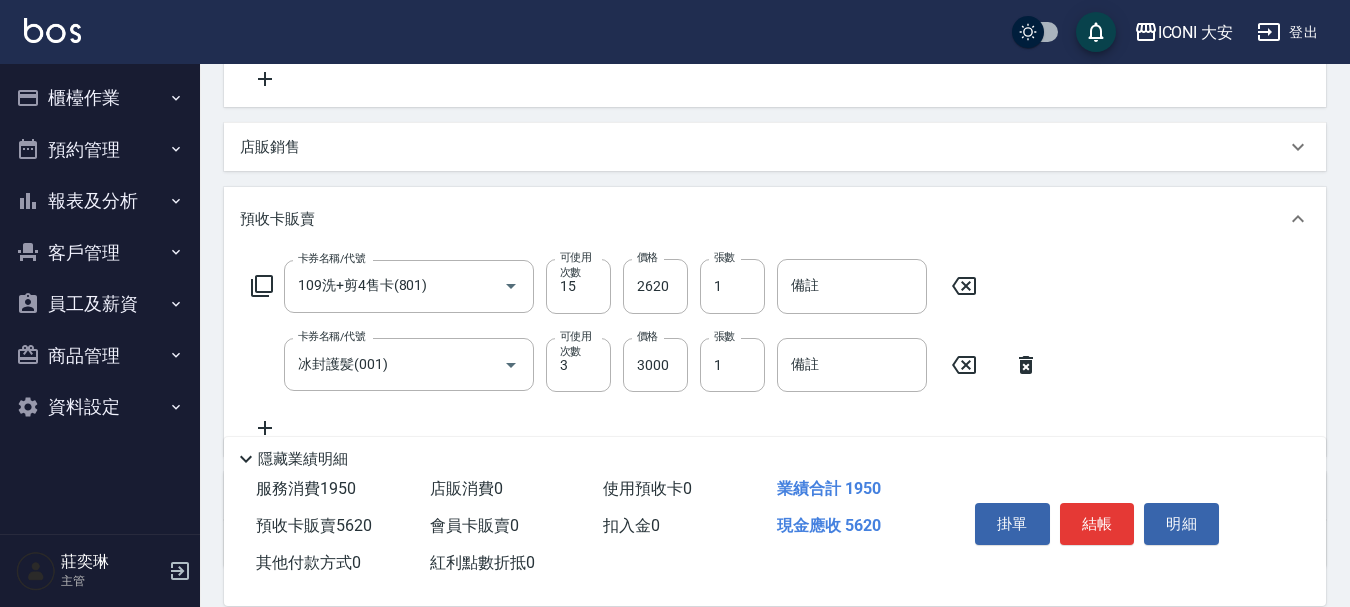 click 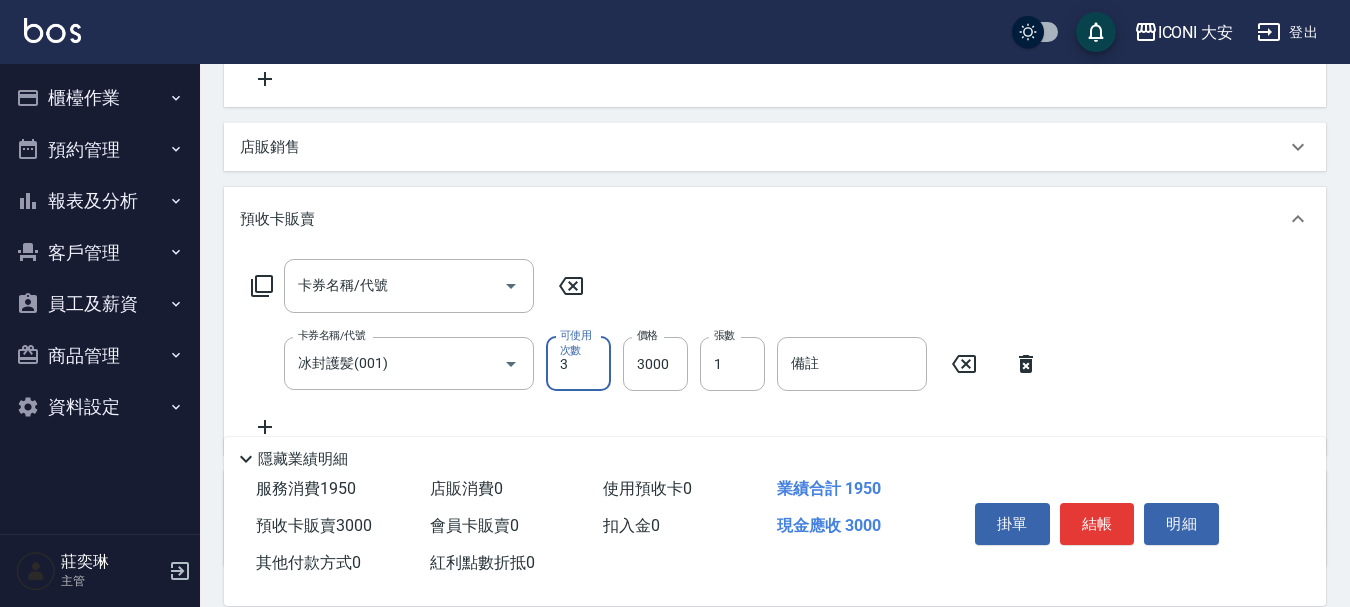 click on "3" at bounding box center [578, 364] 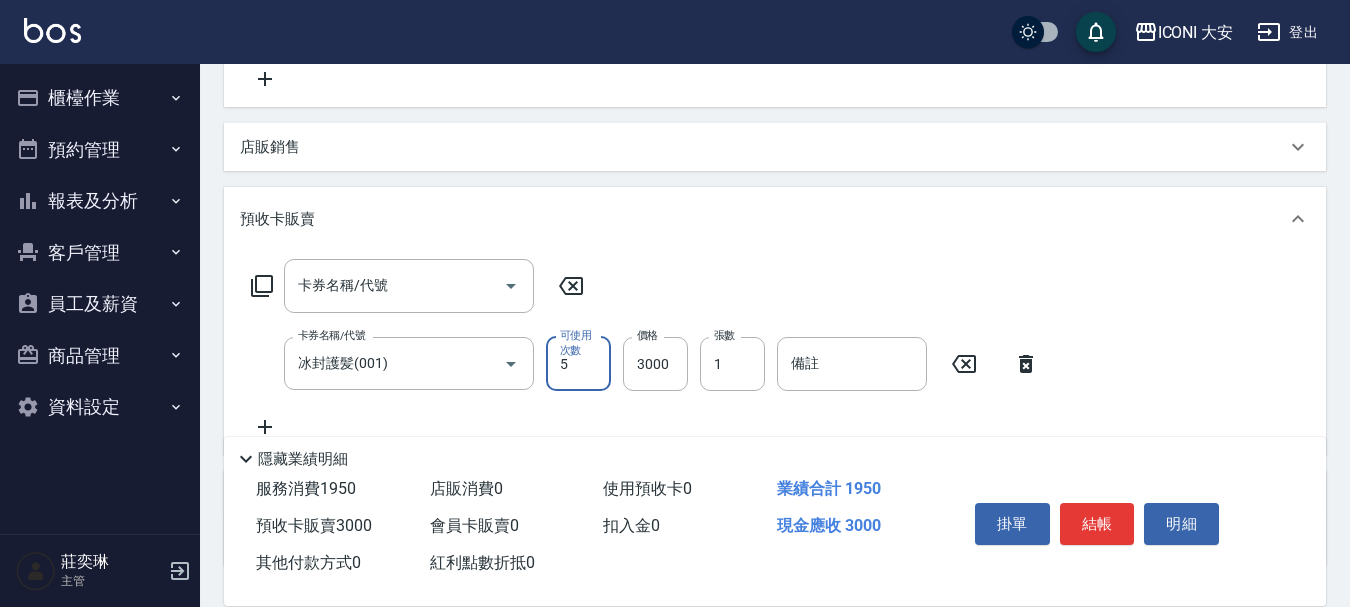 type on "5" 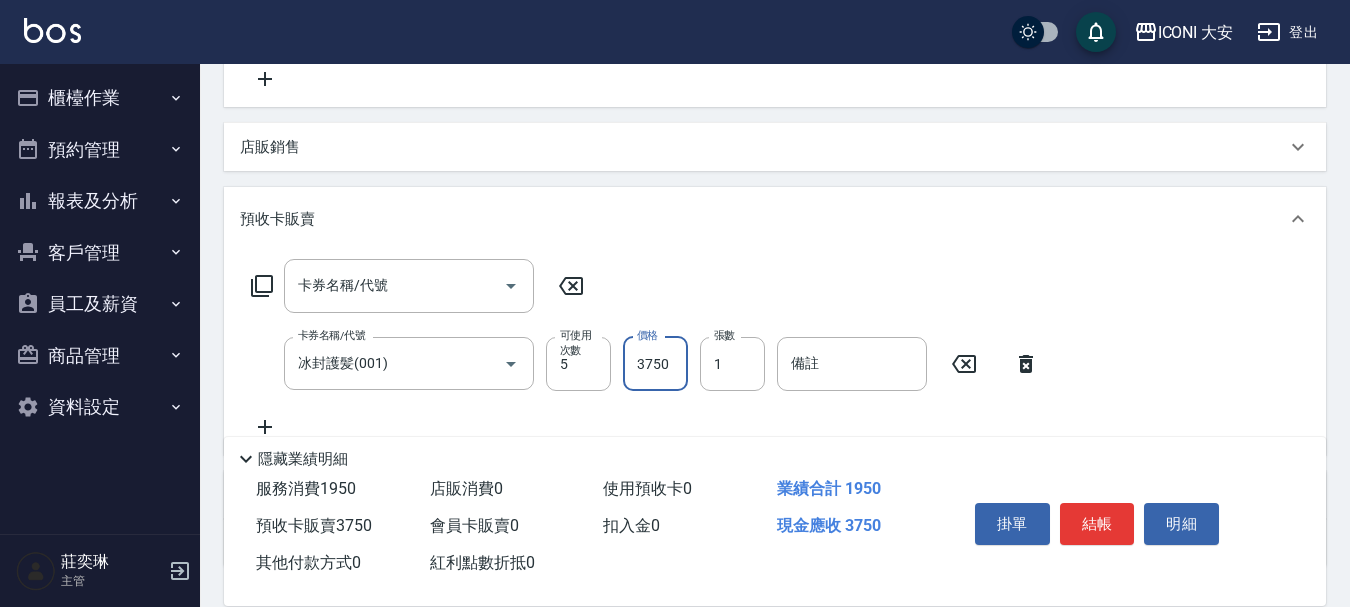 type on "3750" 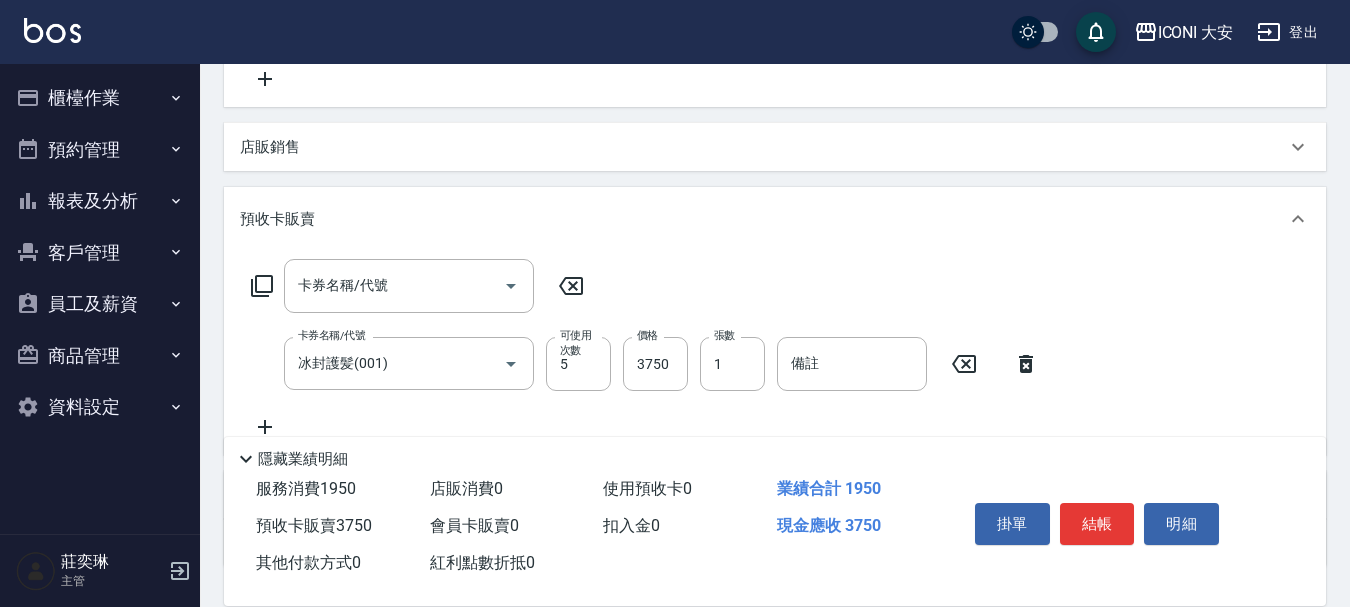 click 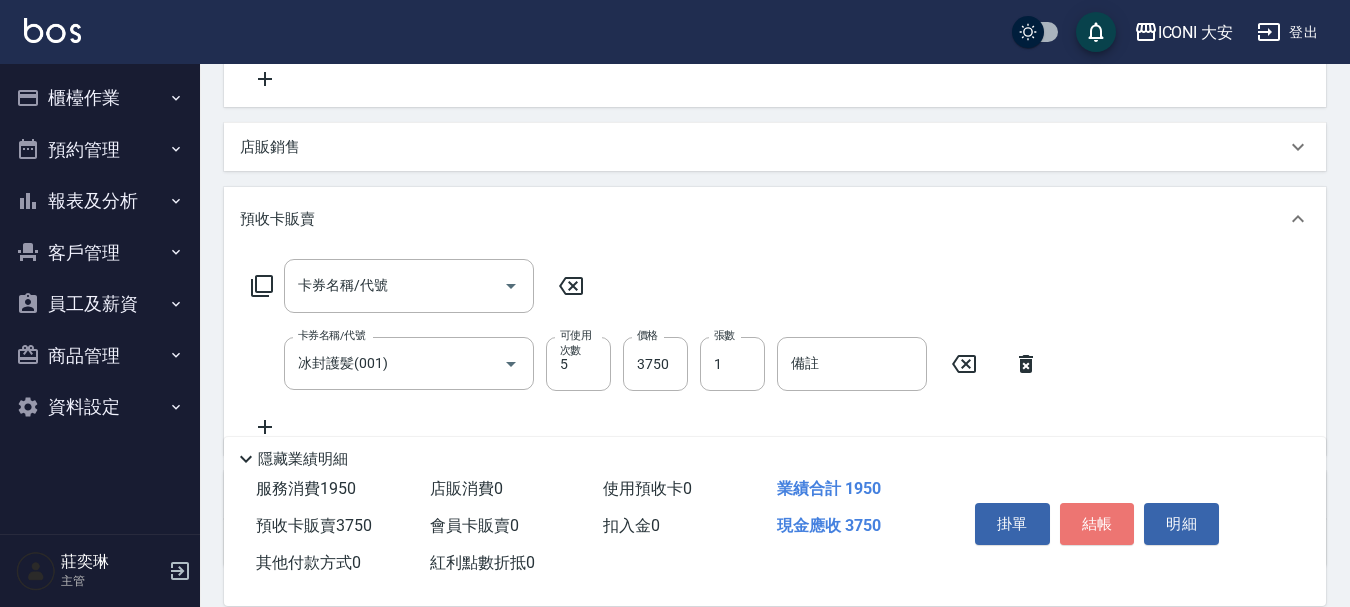 click on "結帳" at bounding box center [1097, 524] 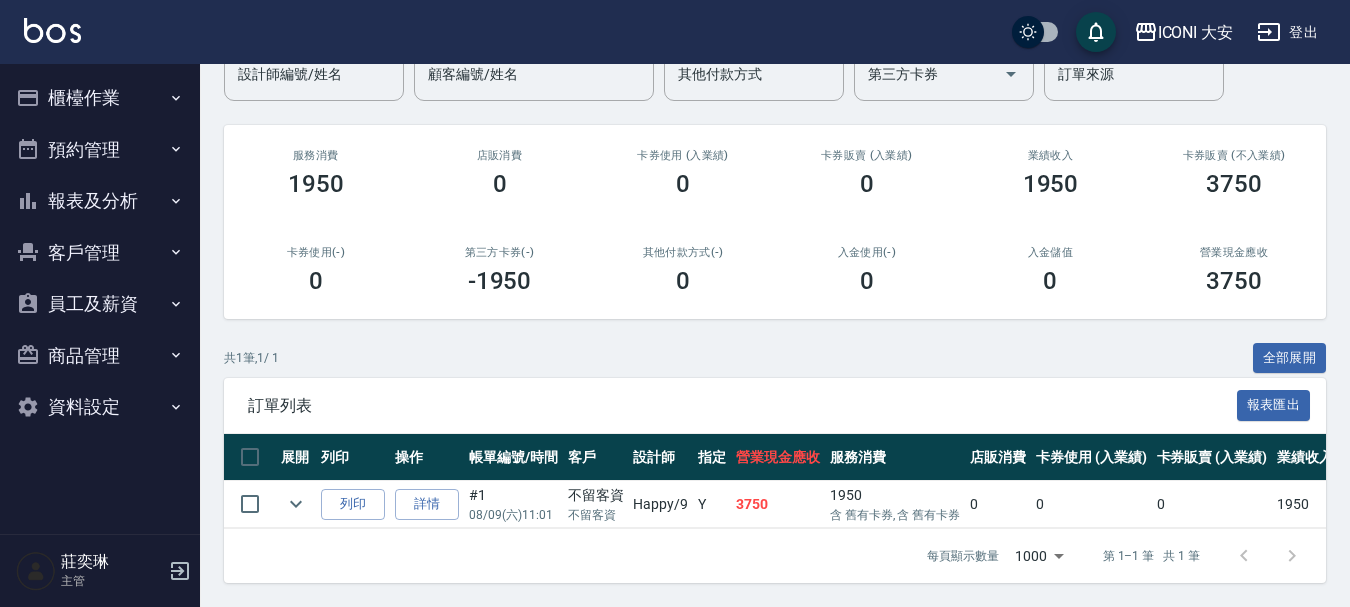 scroll, scrollTop: 199, scrollLeft: 0, axis: vertical 